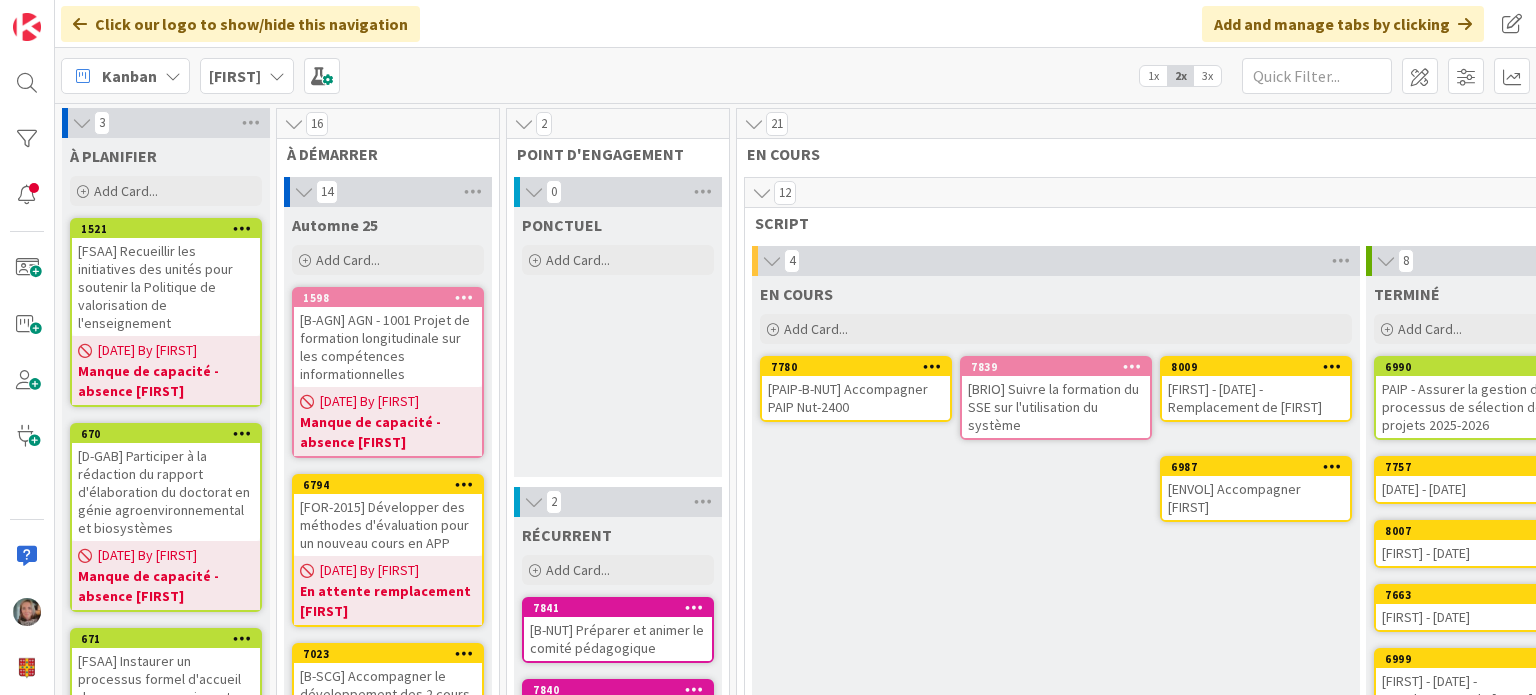 scroll, scrollTop: 0, scrollLeft: 0, axis: both 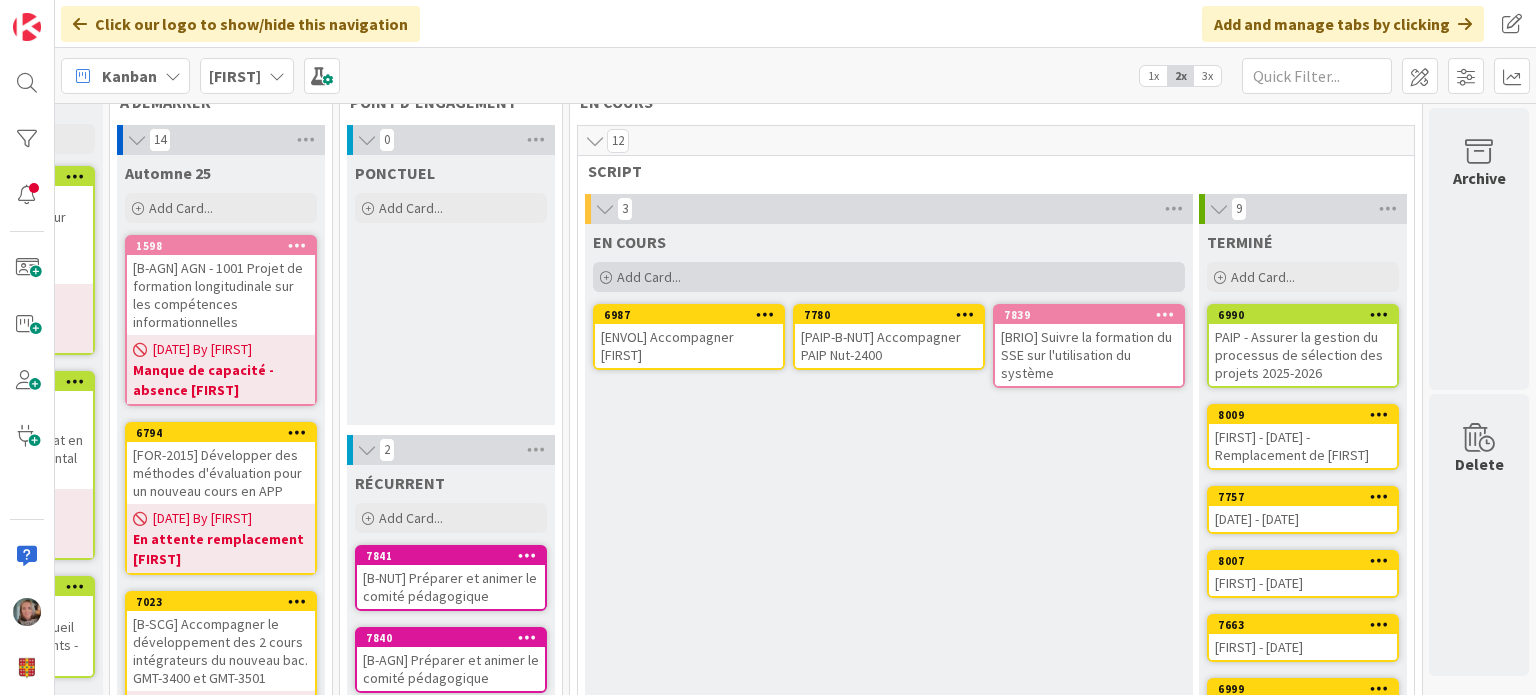 click on "Add Card..." at bounding box center [649, 277] 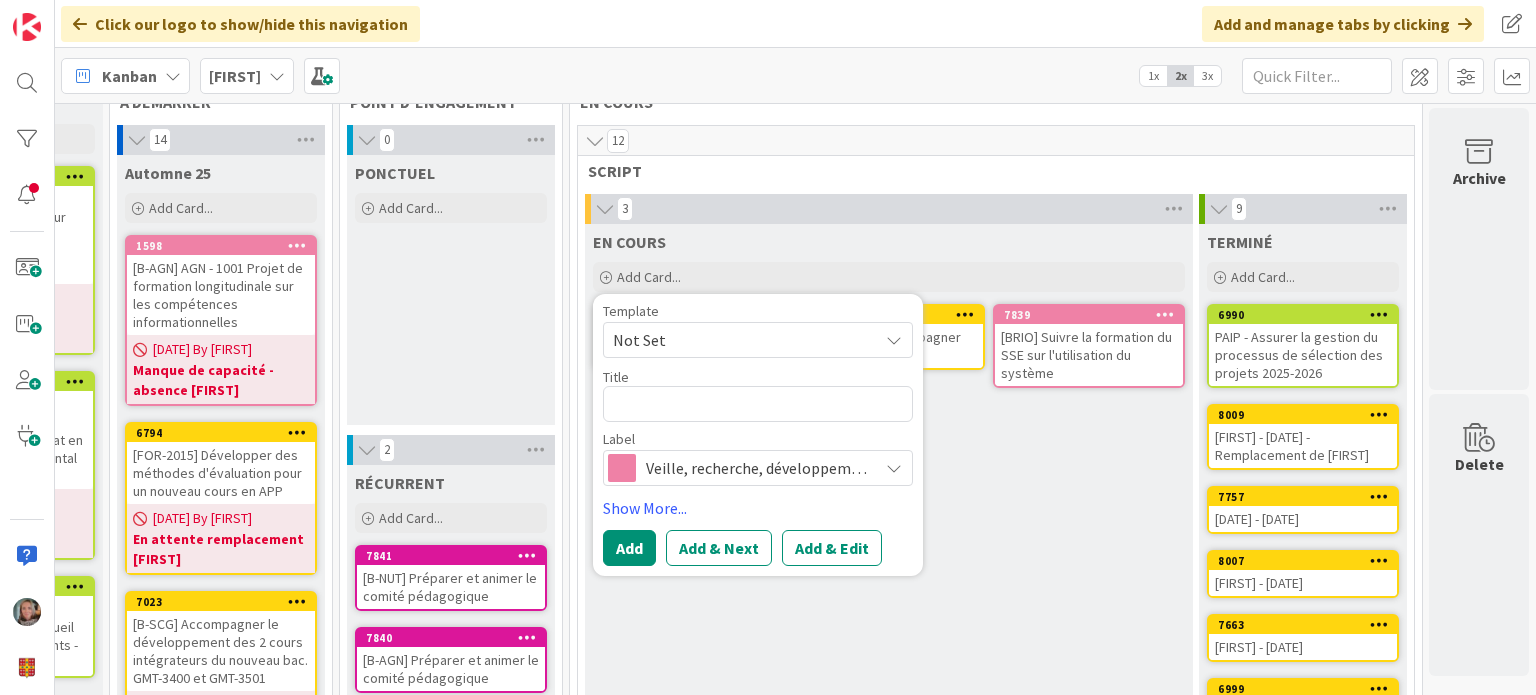 click on "Not Set" at bounding box center [738, 340] 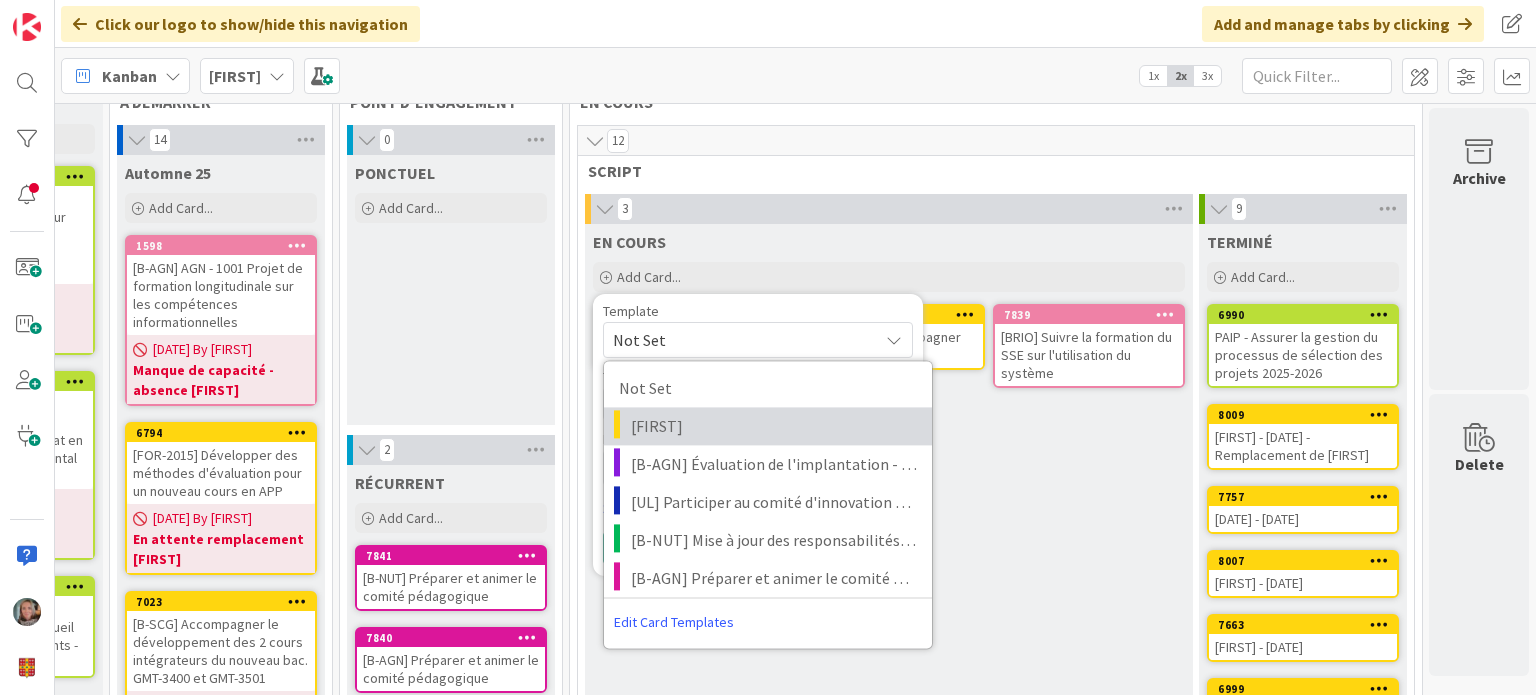 click on "[FIRST]" at bounding box center [774, 426] 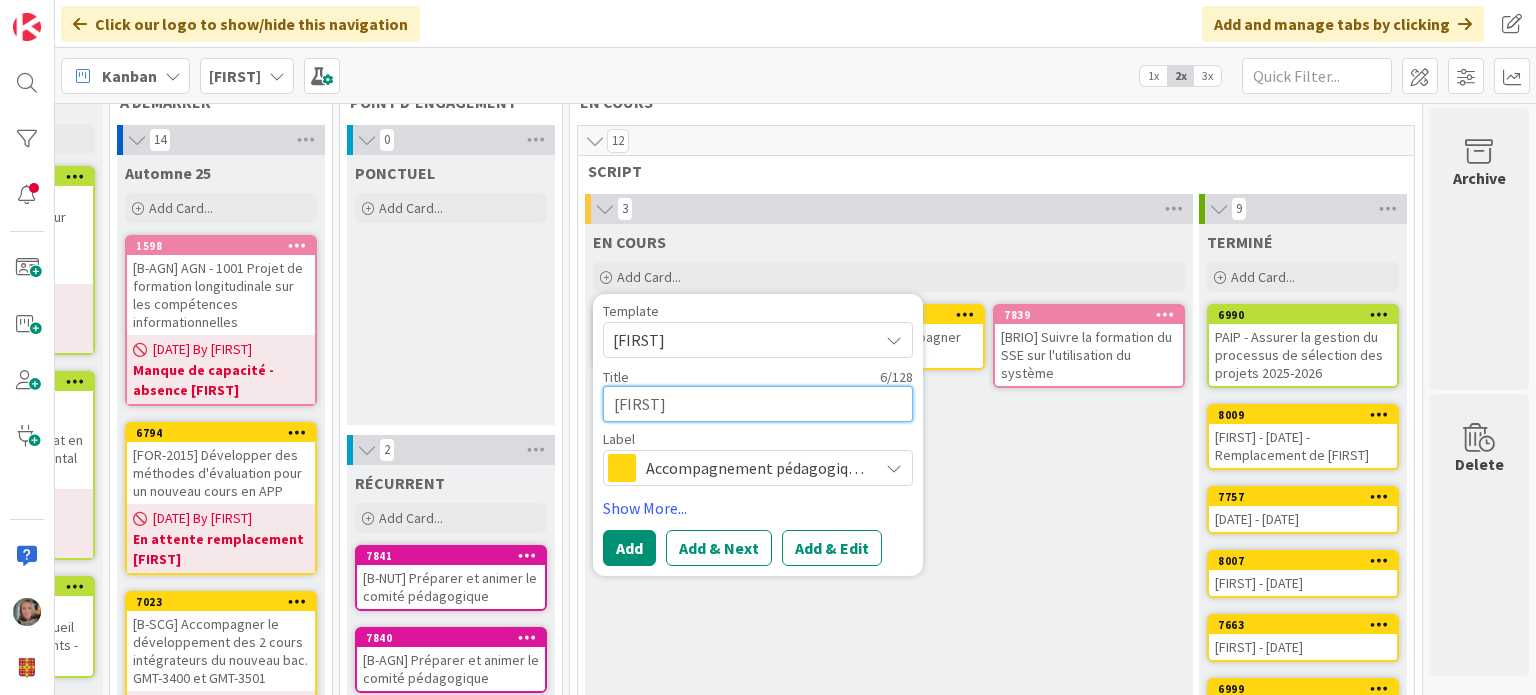 click on "ZAMMAD" at bounding box center [758, 404] 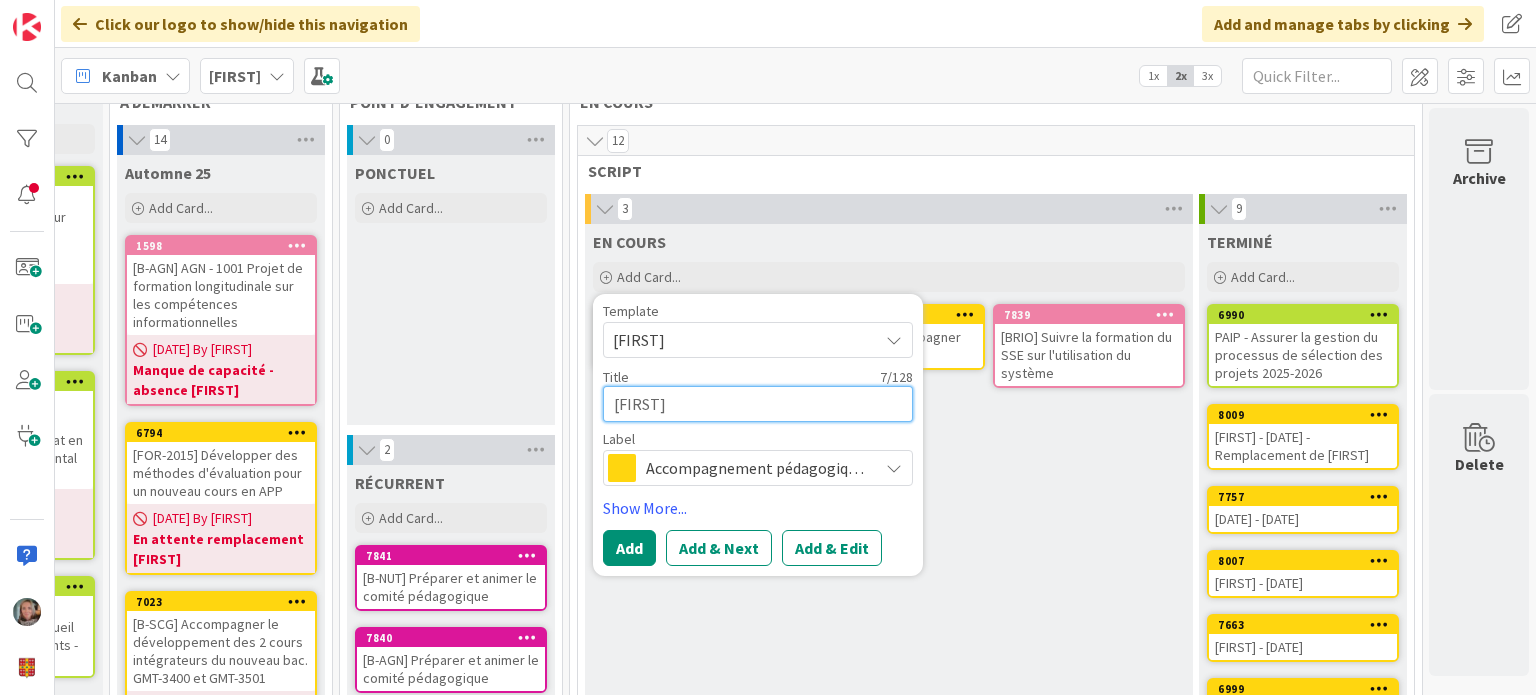 type on "x" 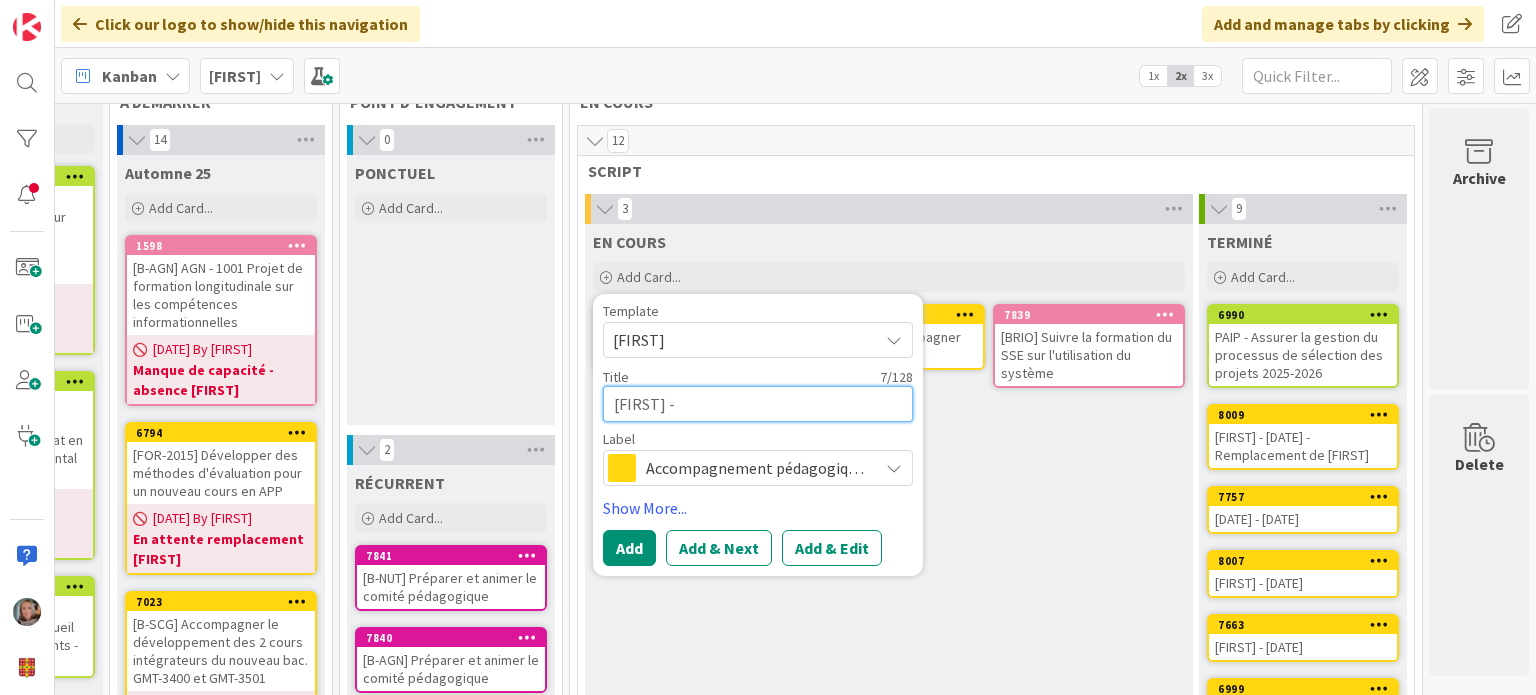 type on "x" 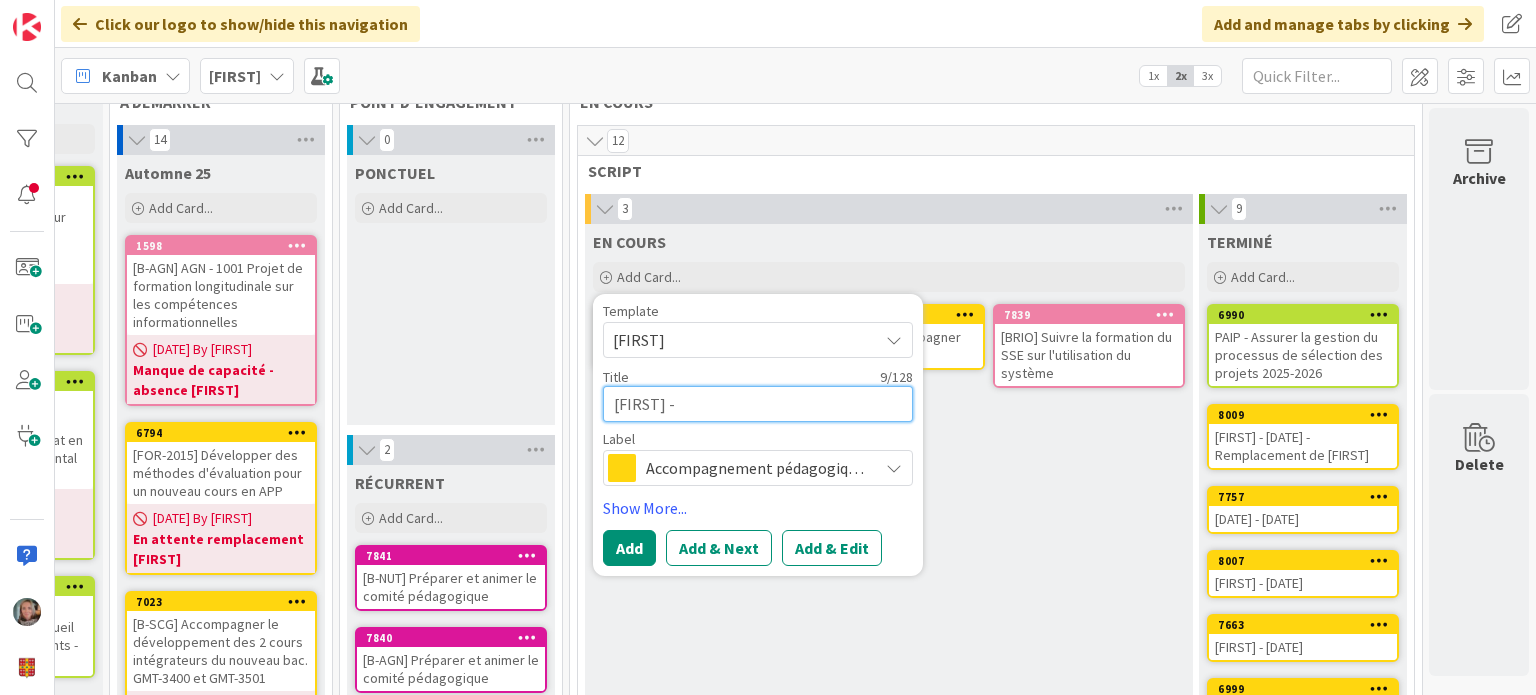 type on "x" 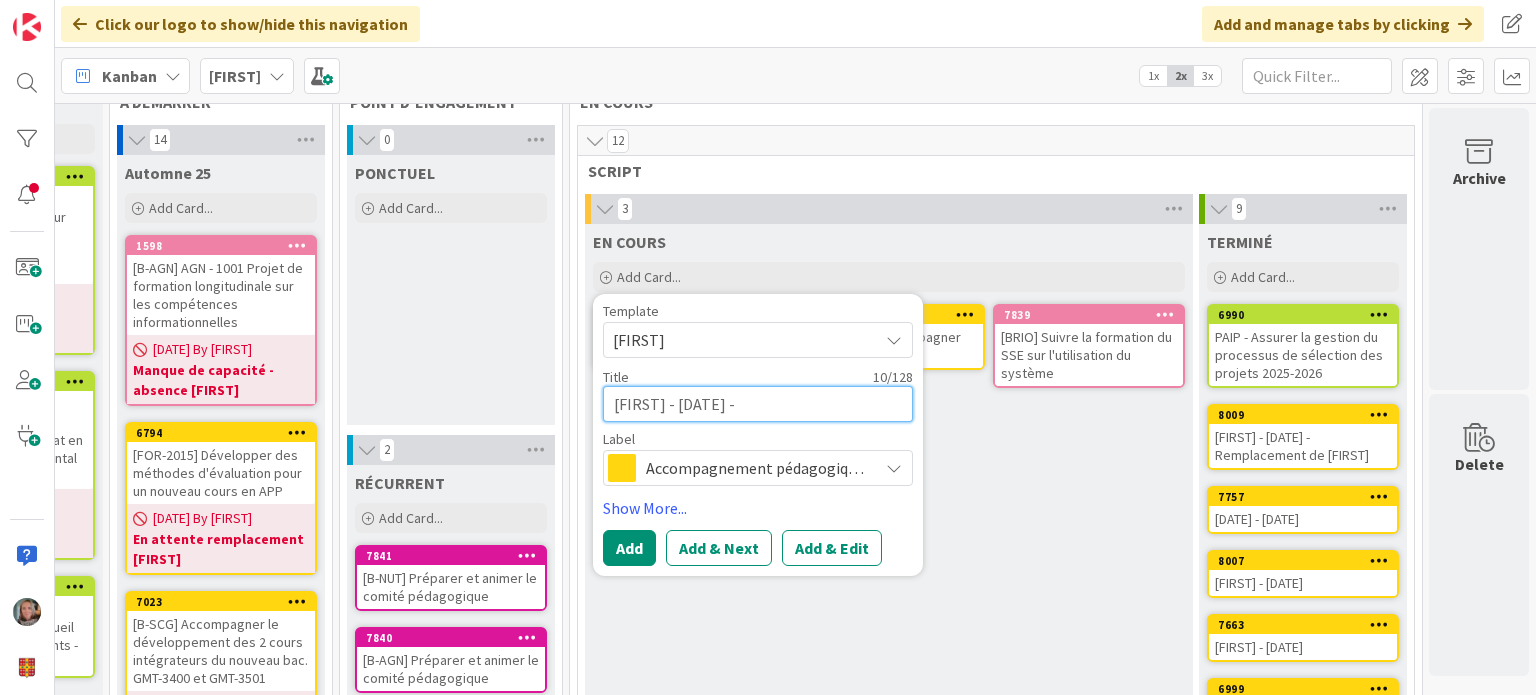 type on "x" 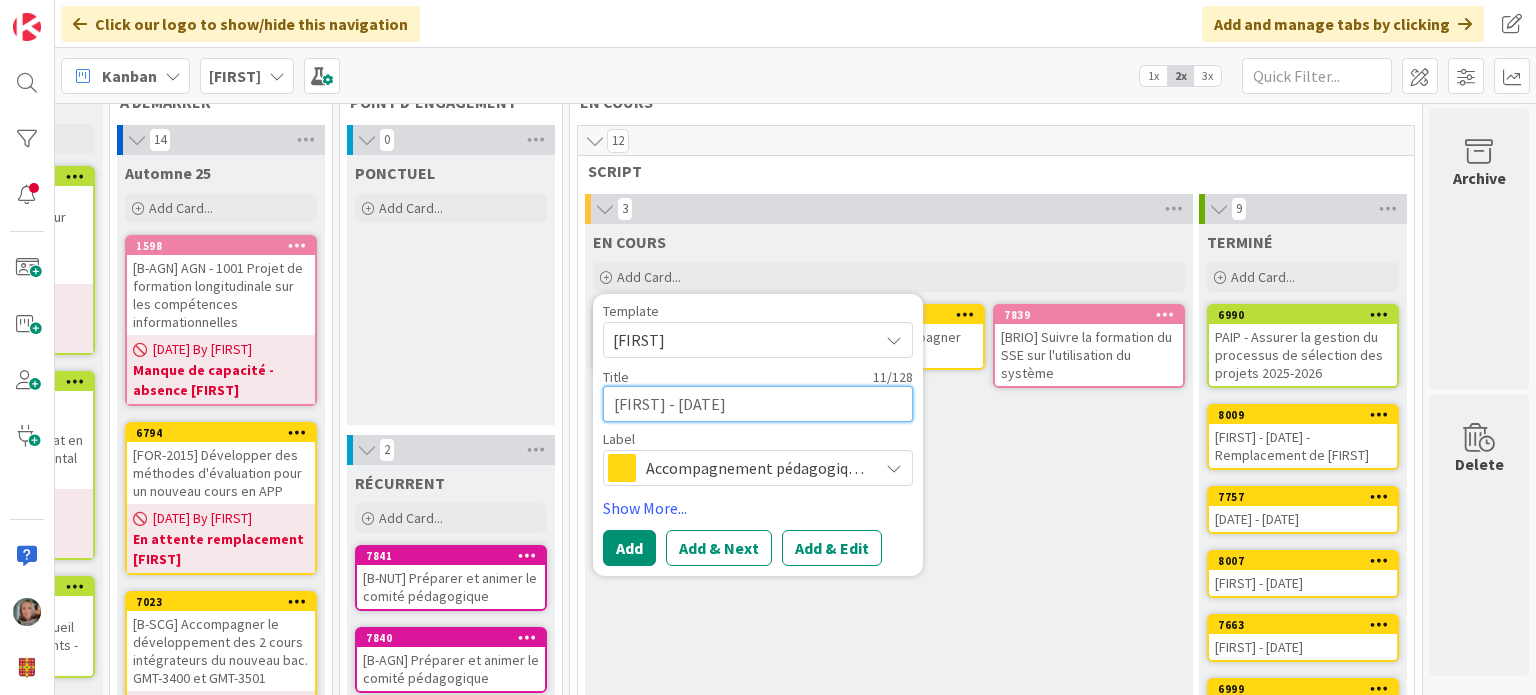 type on "x" 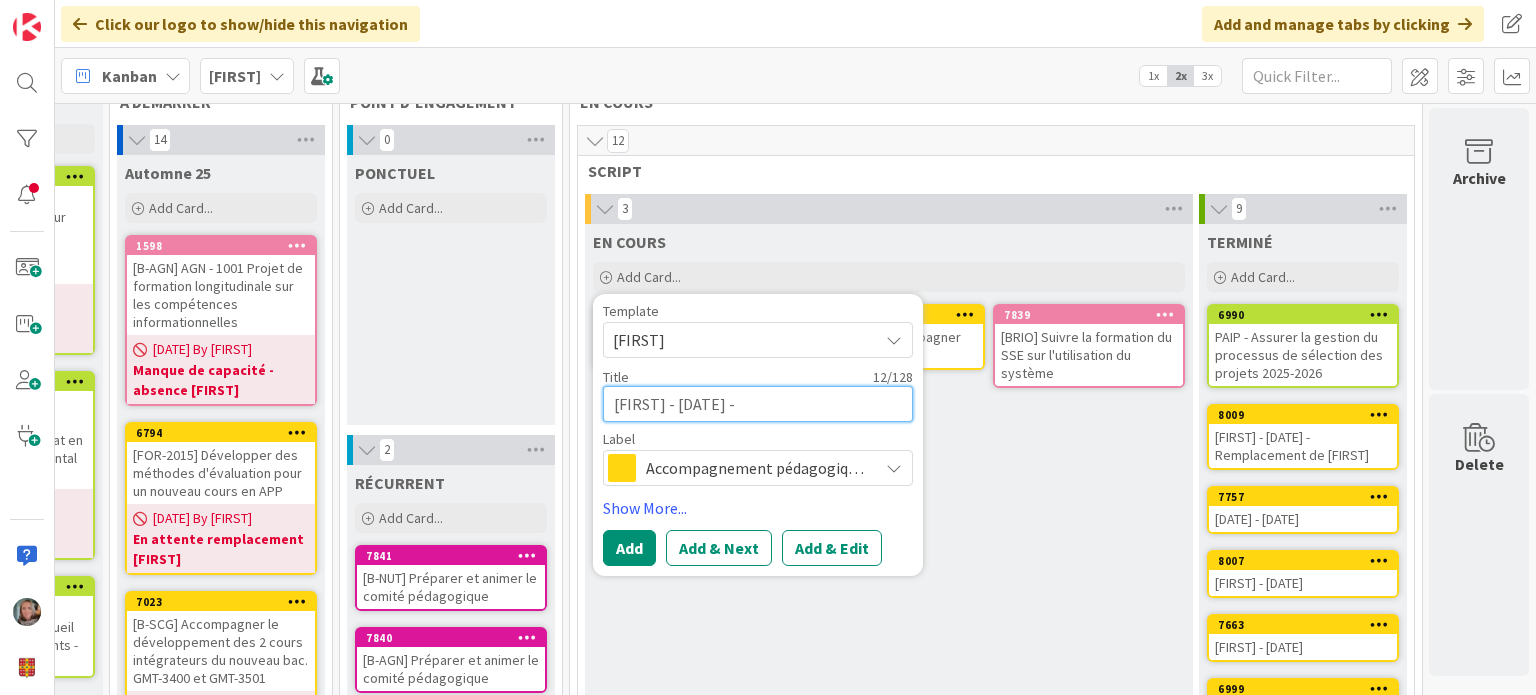 type on "x" 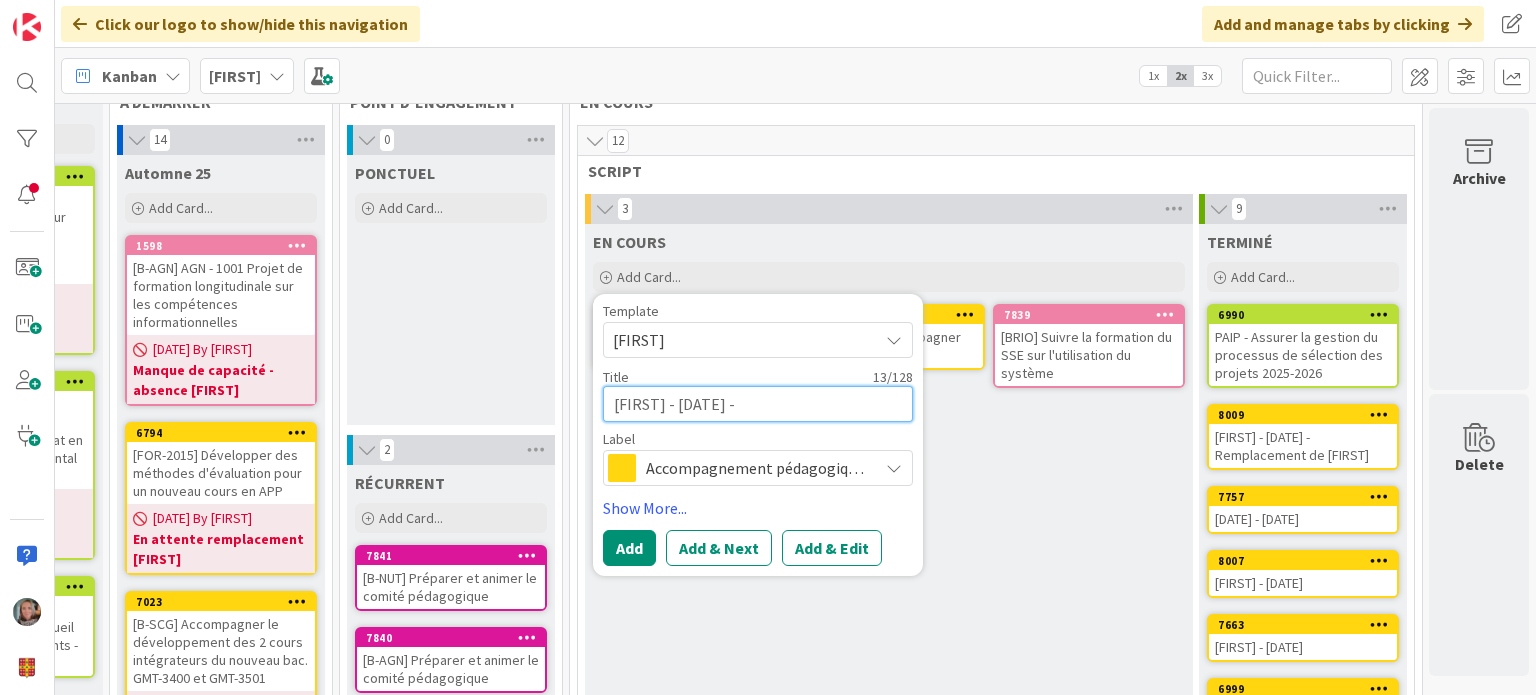 type on "x" 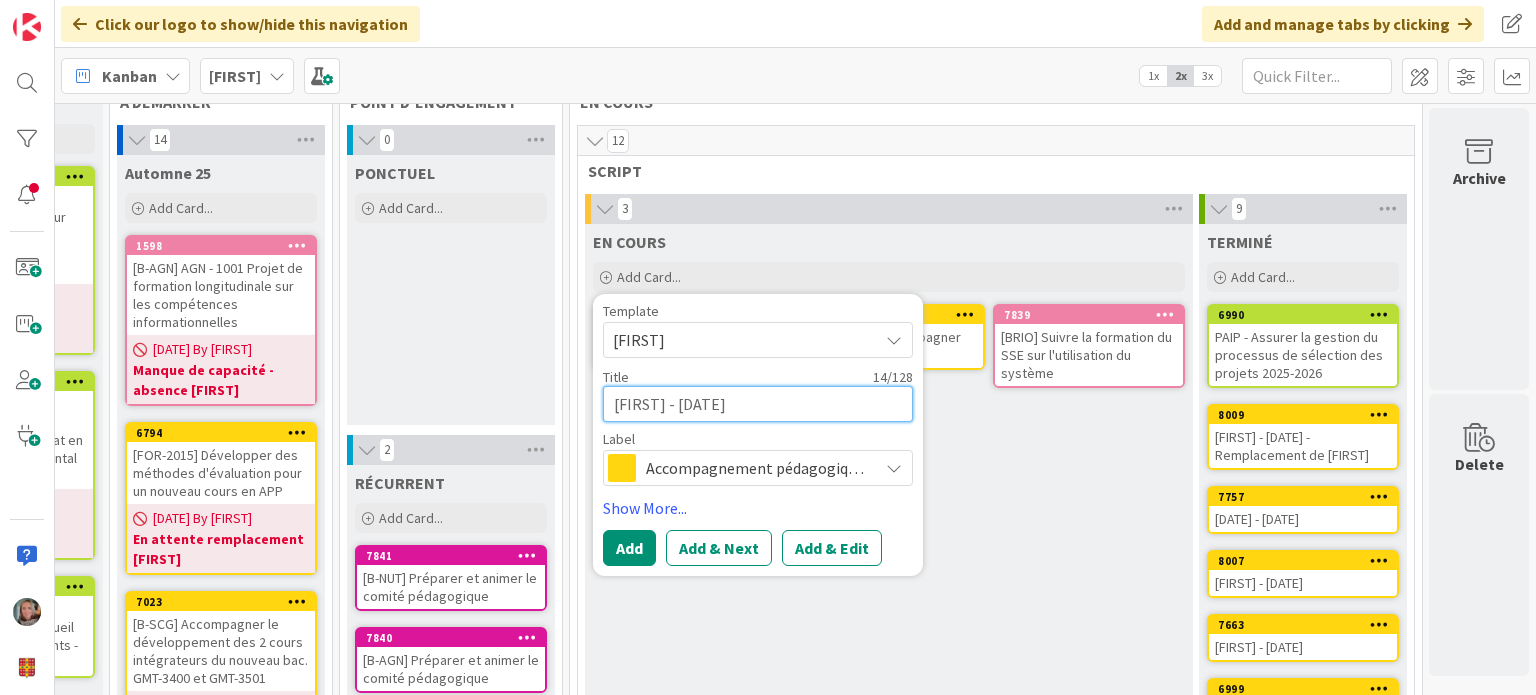type on "x" 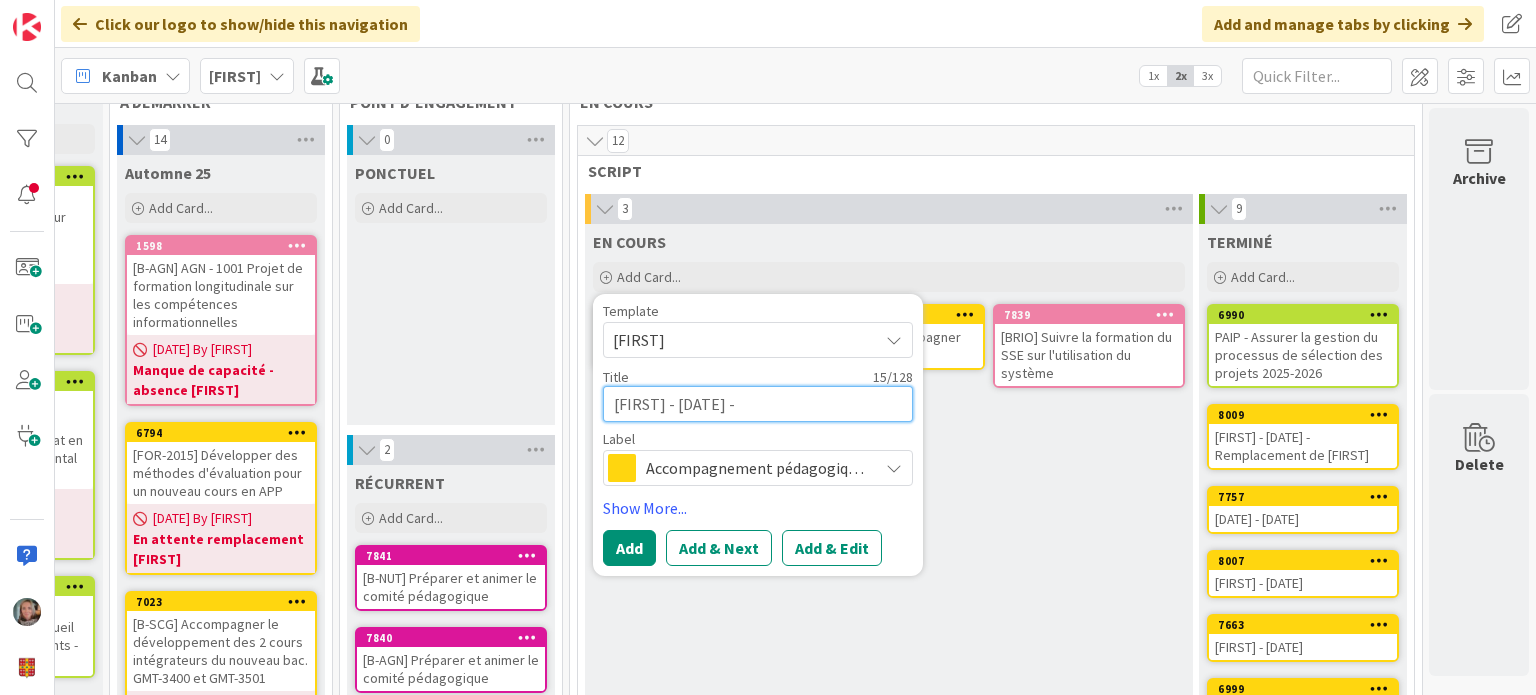 type on "x" 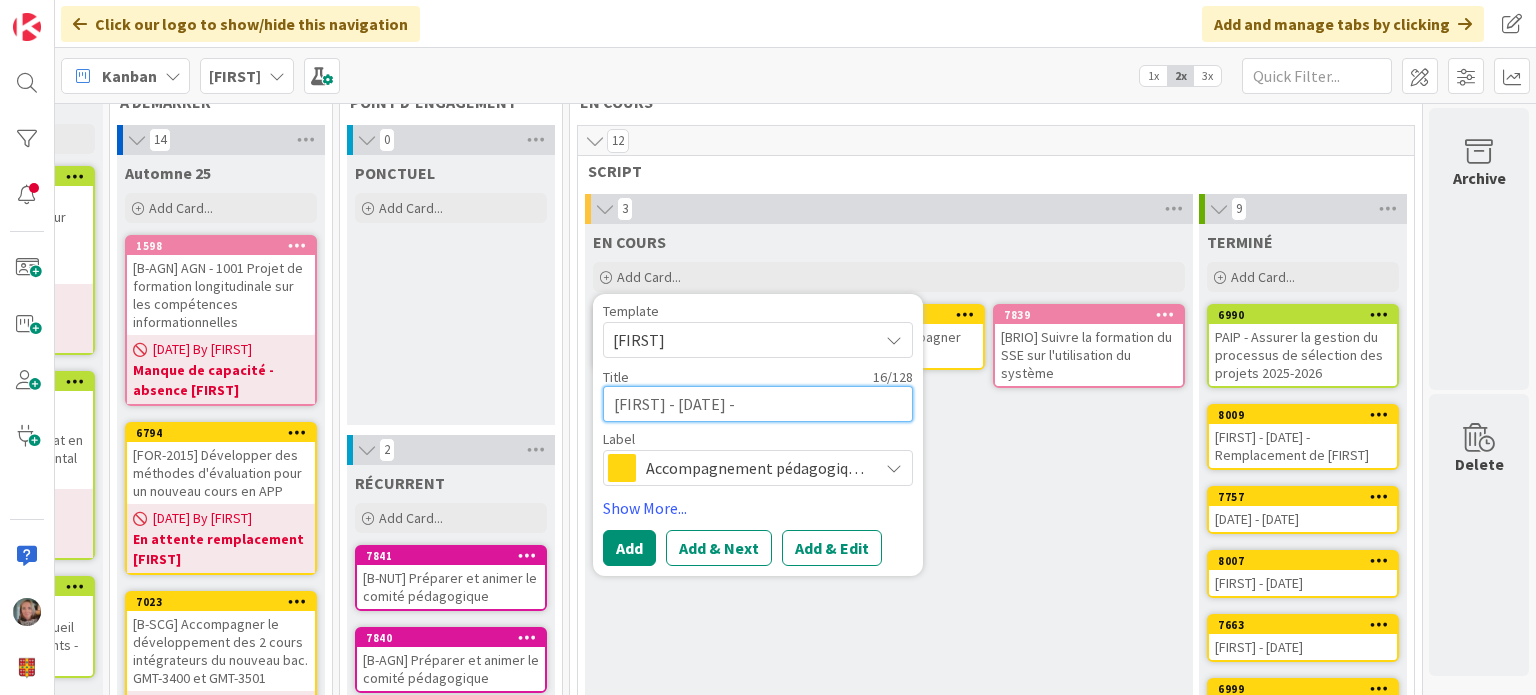 type on "x" 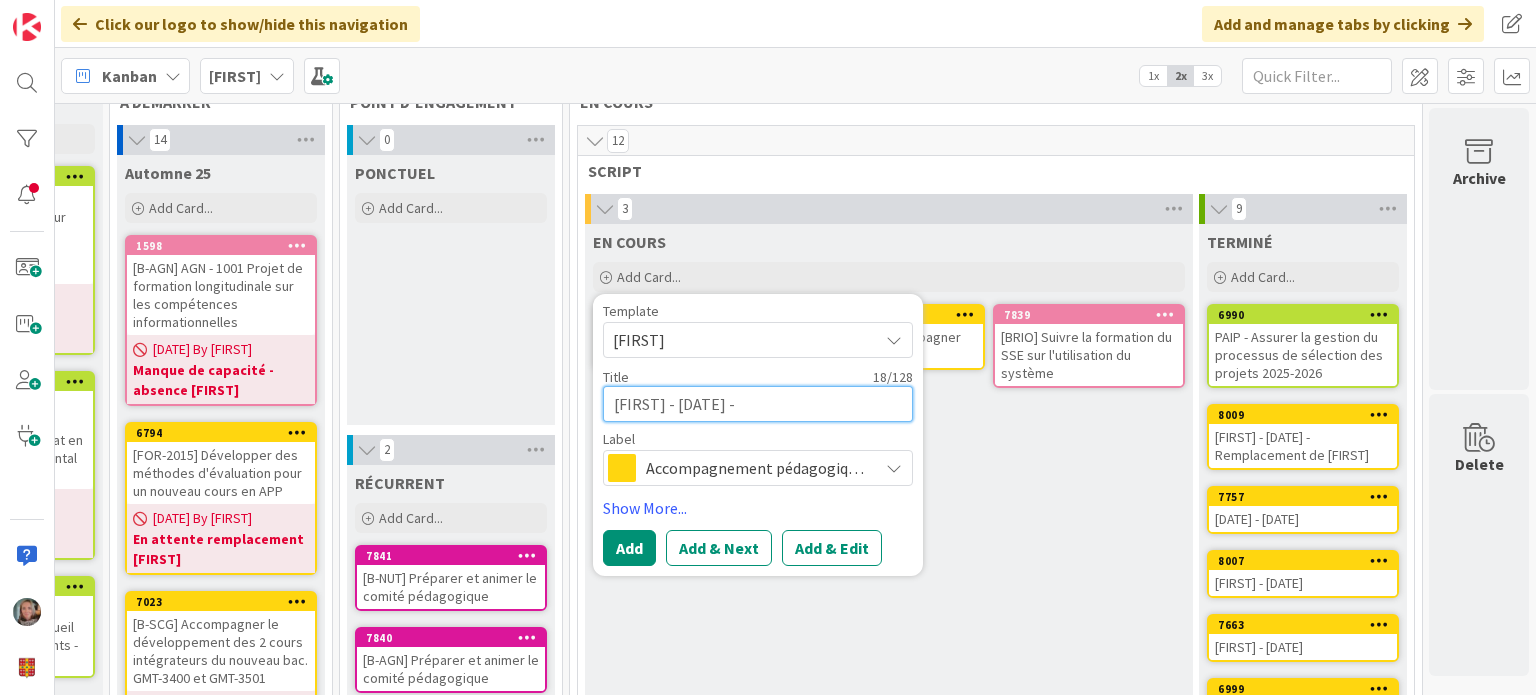 type on "x" 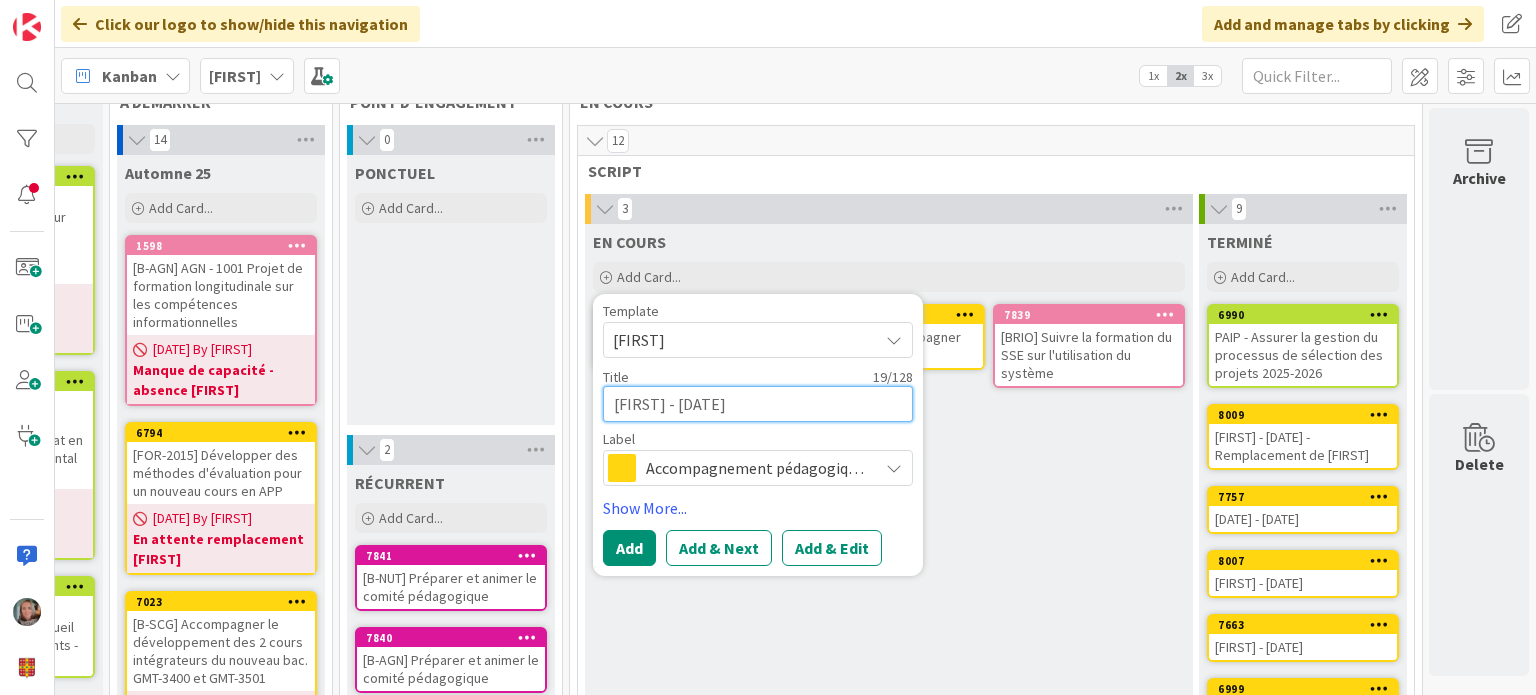 type on "x" 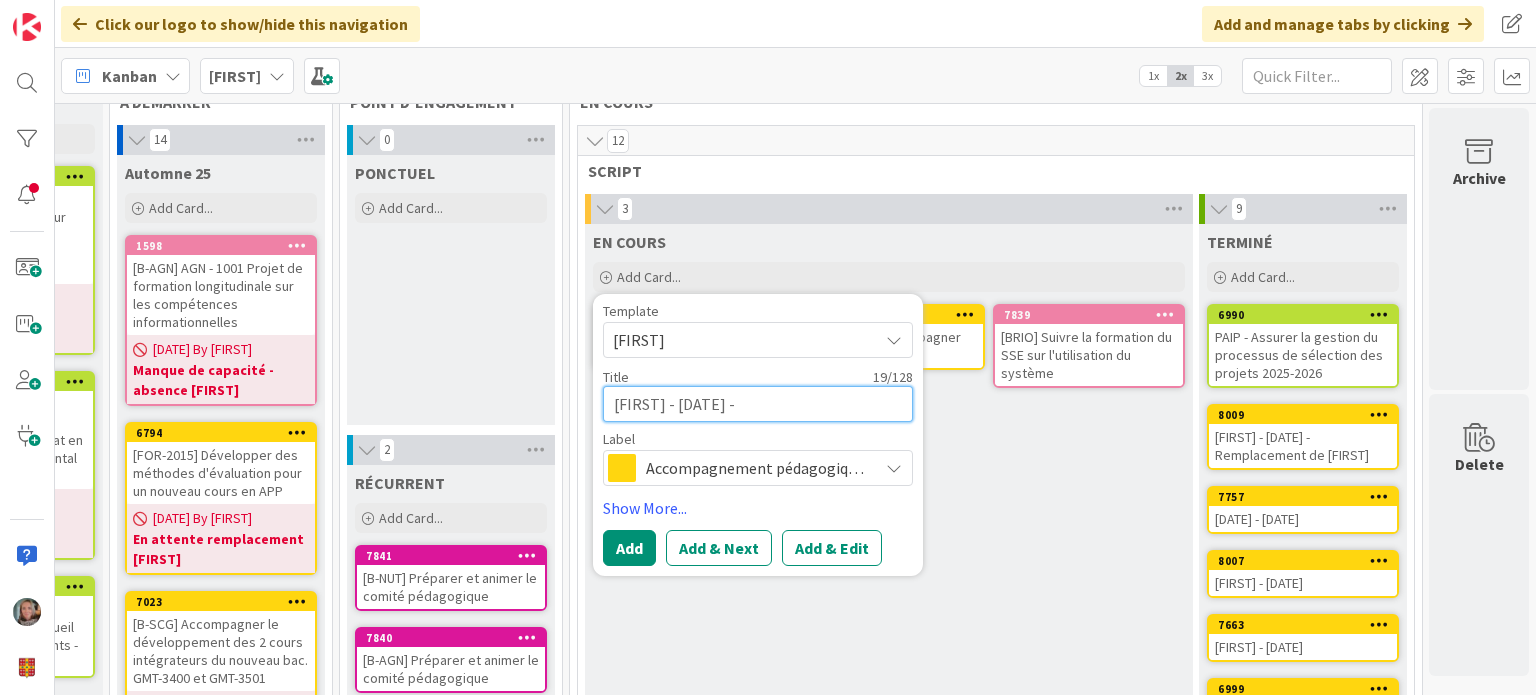 type on "x" 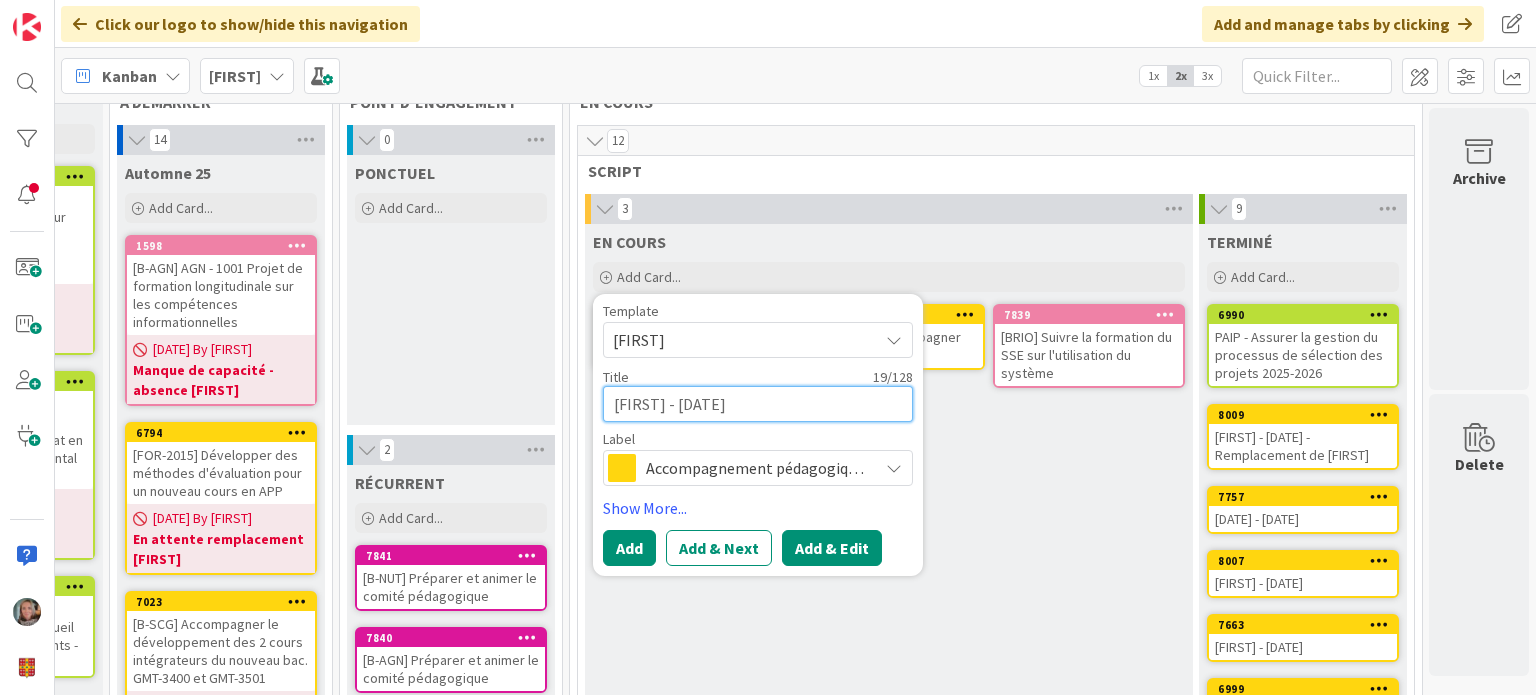 type on "ZAMMAD - 08-08-2025" 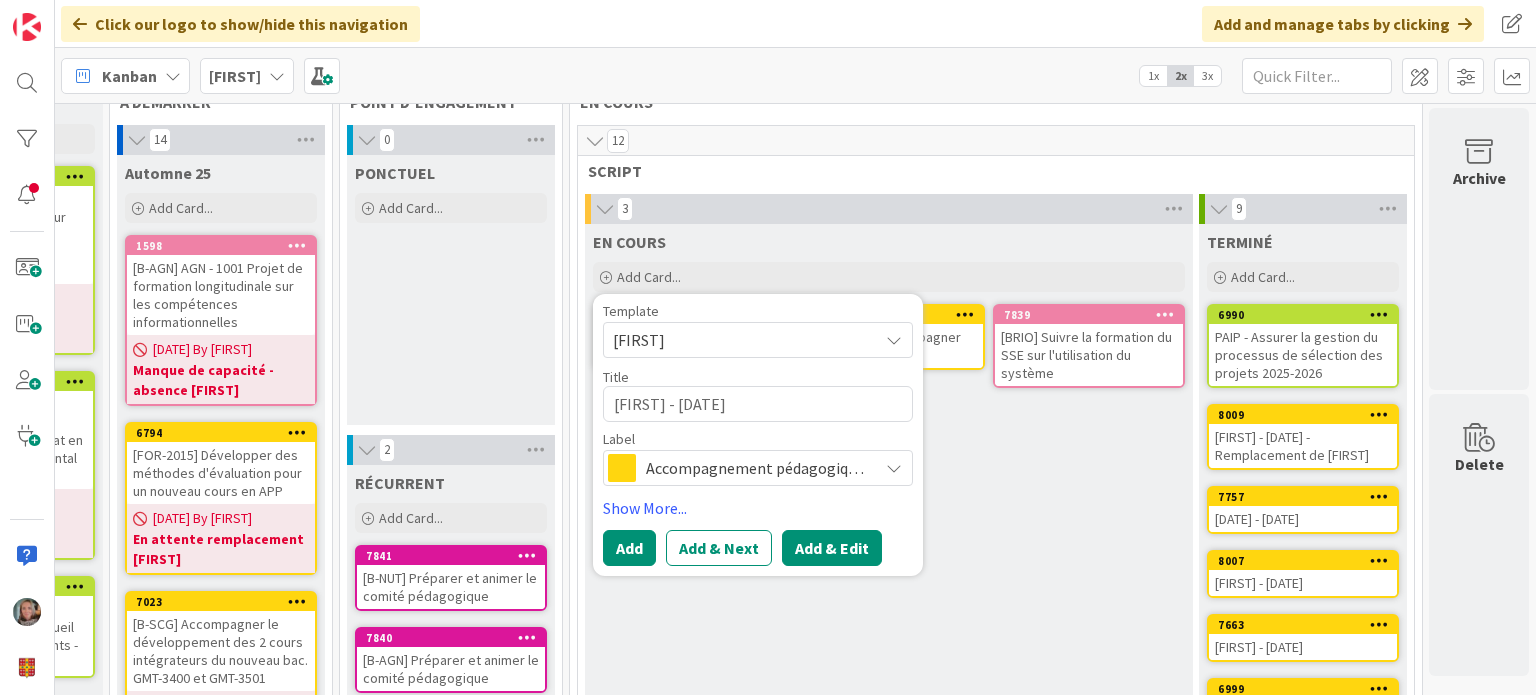 click on "Add & Edit" at bounding box center (832, 548) 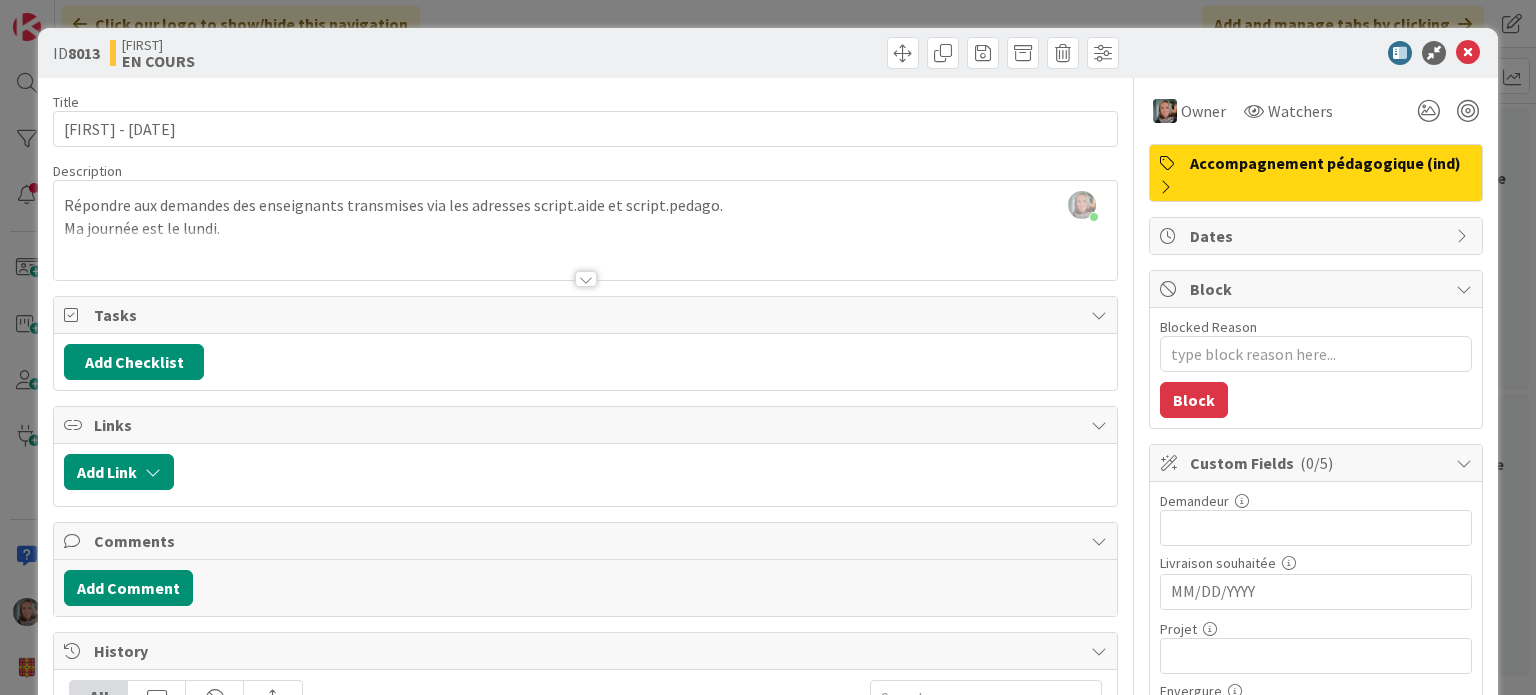 click at bounding box center [585, 254] 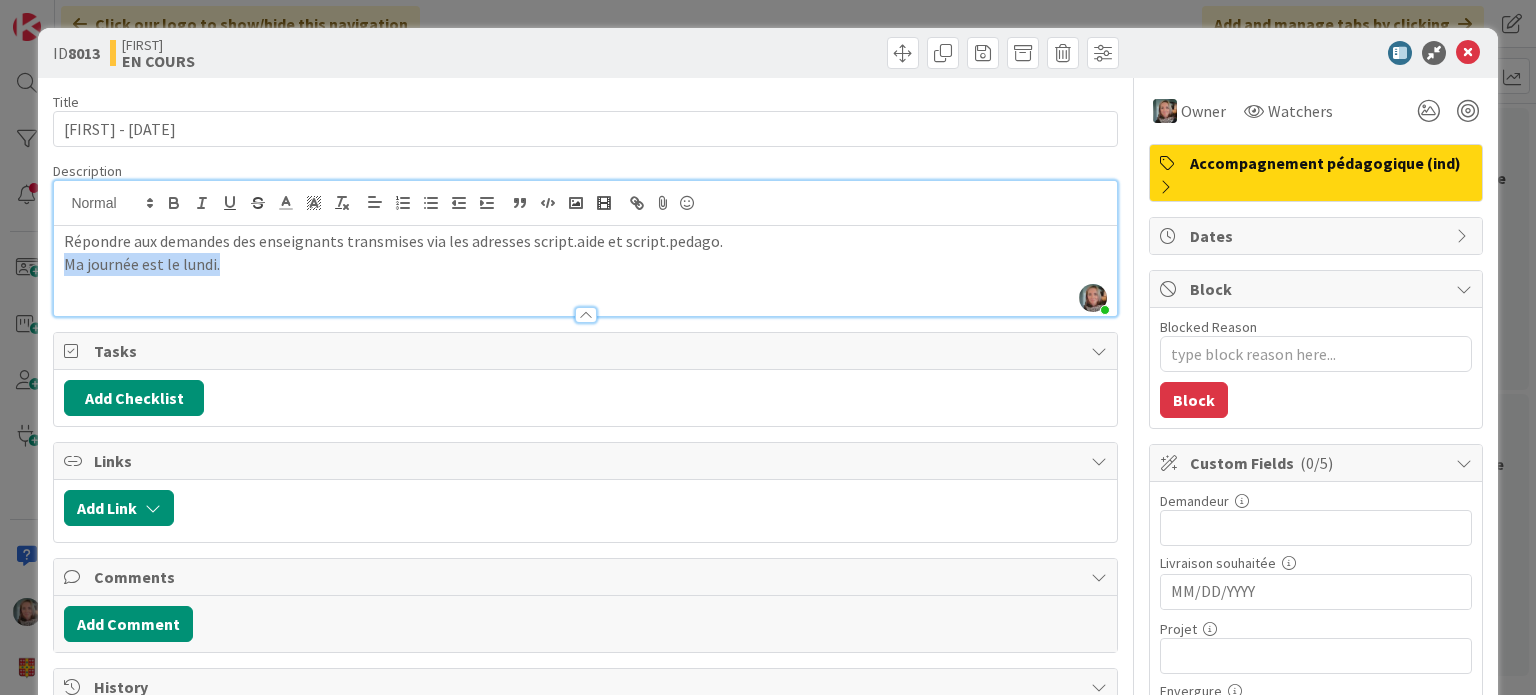 drag, startPoint x: 237, startPoint y: 265, endPoint x: 47, endPoint y: 265, distance: 190 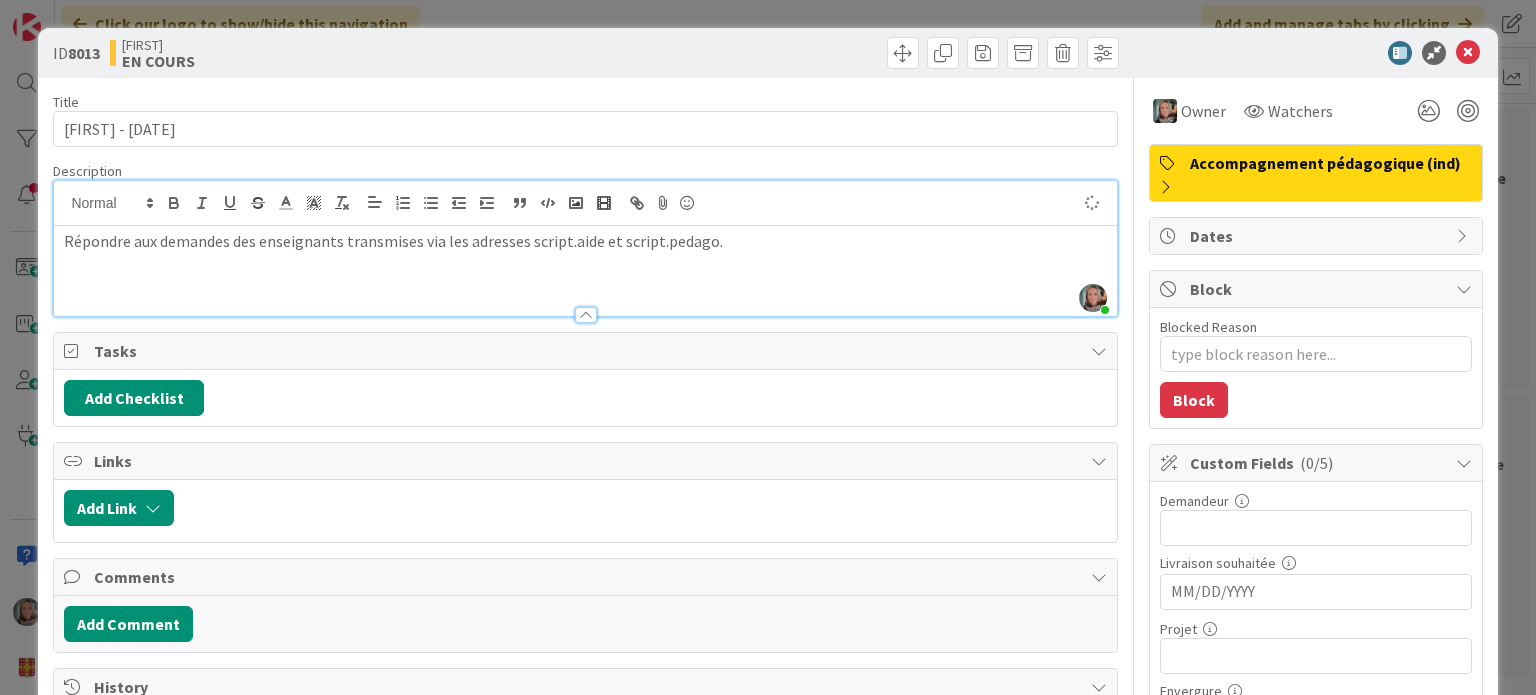 type on "x" 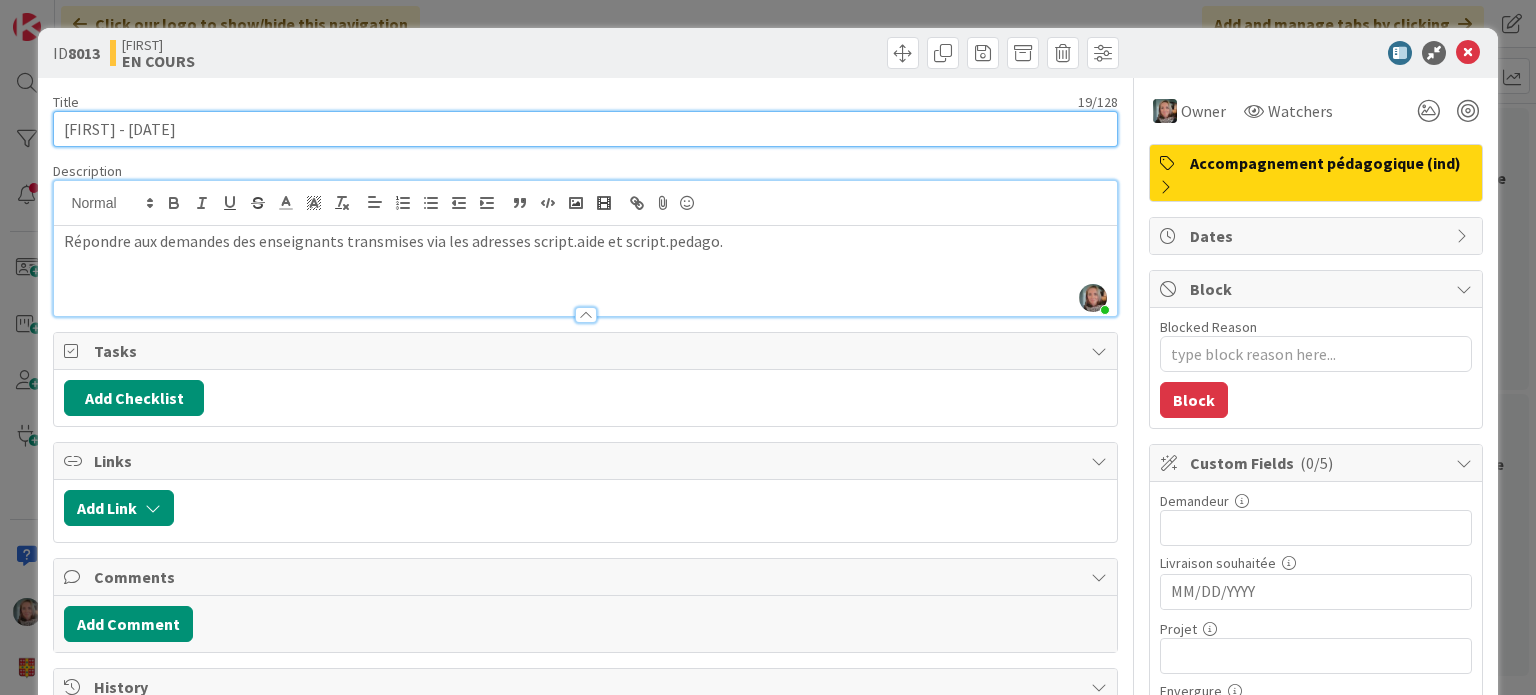 click on "ZAMMAD - 08-08-2025" at bounding box center [585, 129] 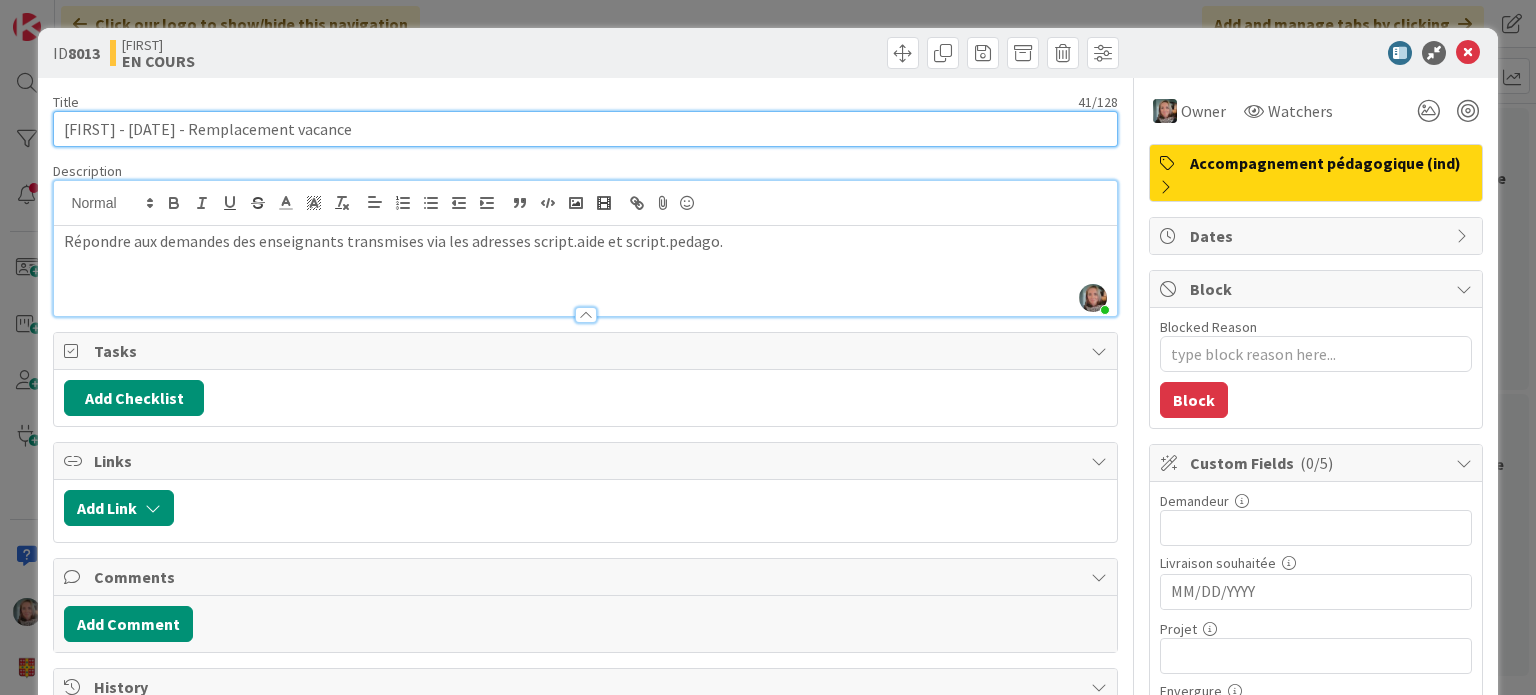type on "ZAMMAD - 08-08-2025 - Remplacement vacances" 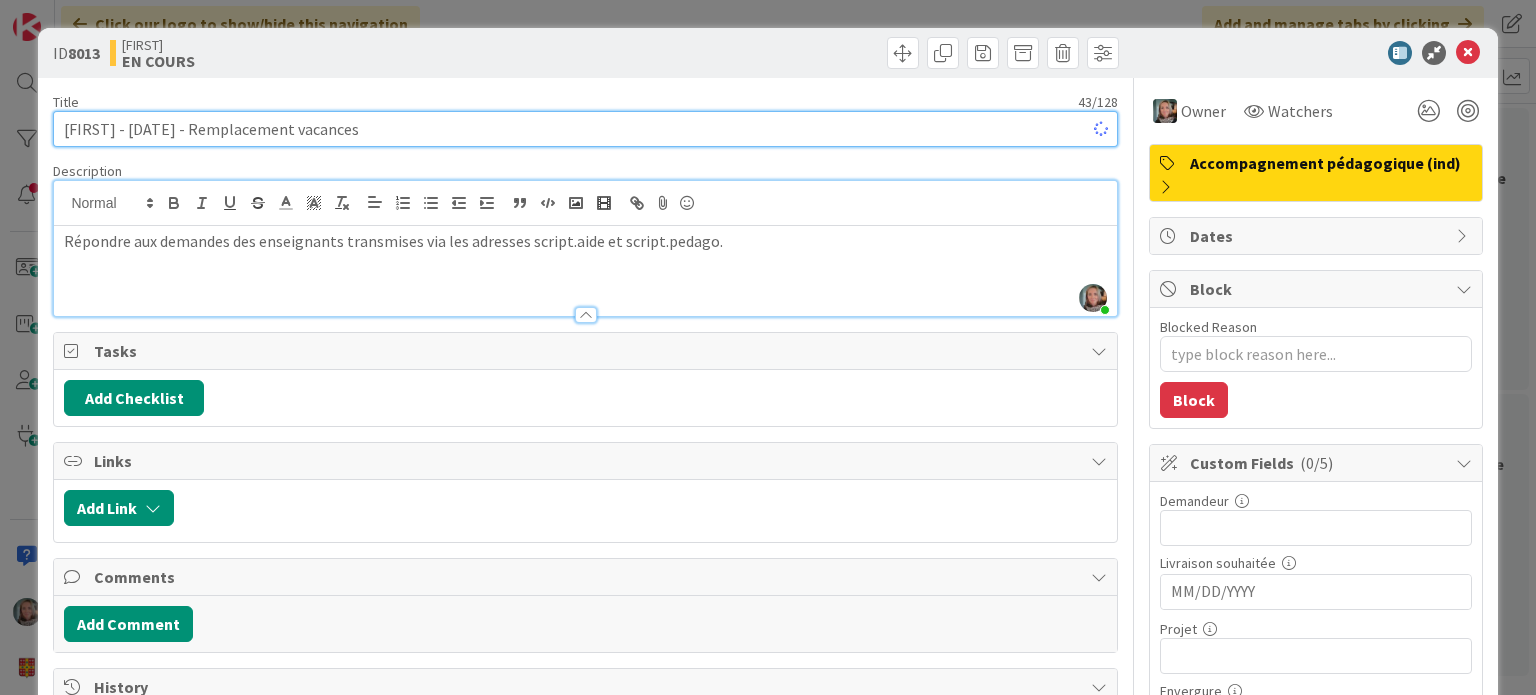 type on "x" 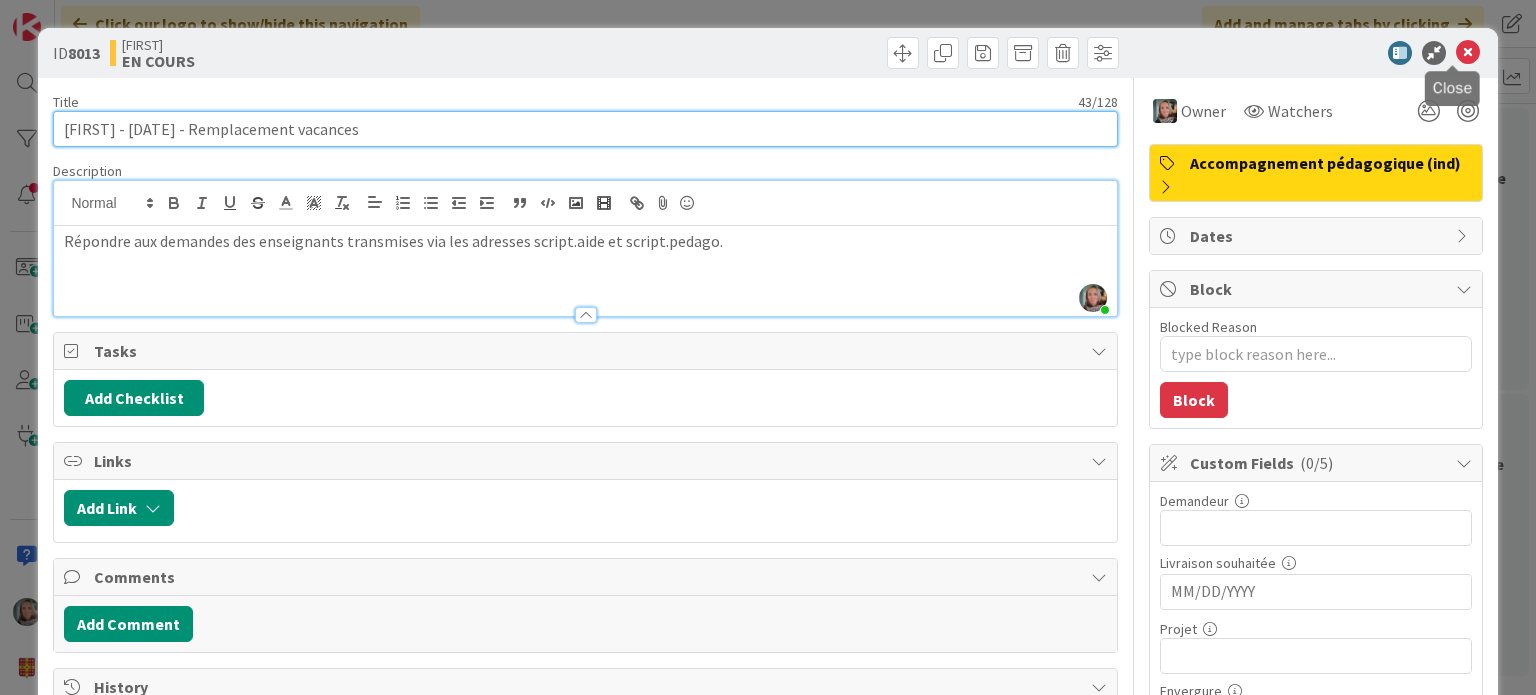 type on "ZAMMAD - 08-08-2025 - Remplacement vacances" 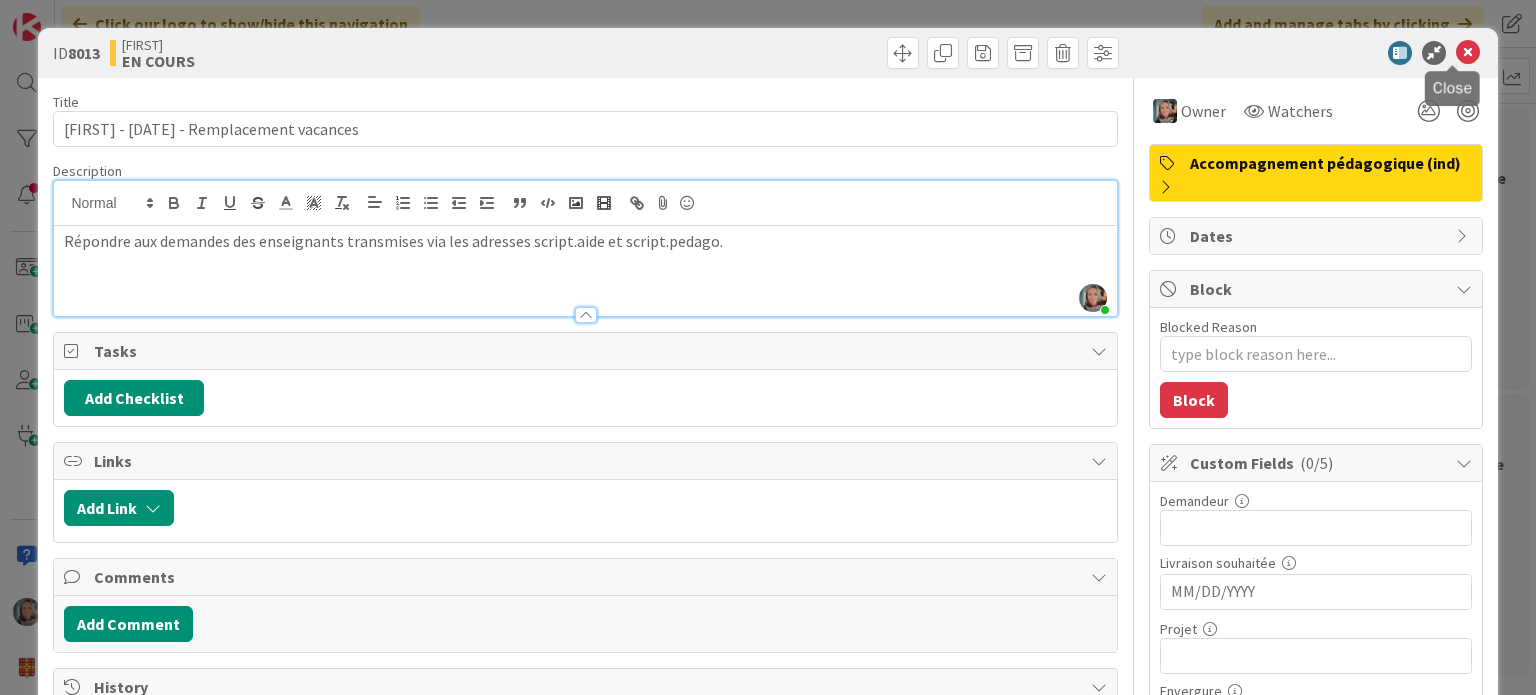 click at bounding box center [1468, 53] 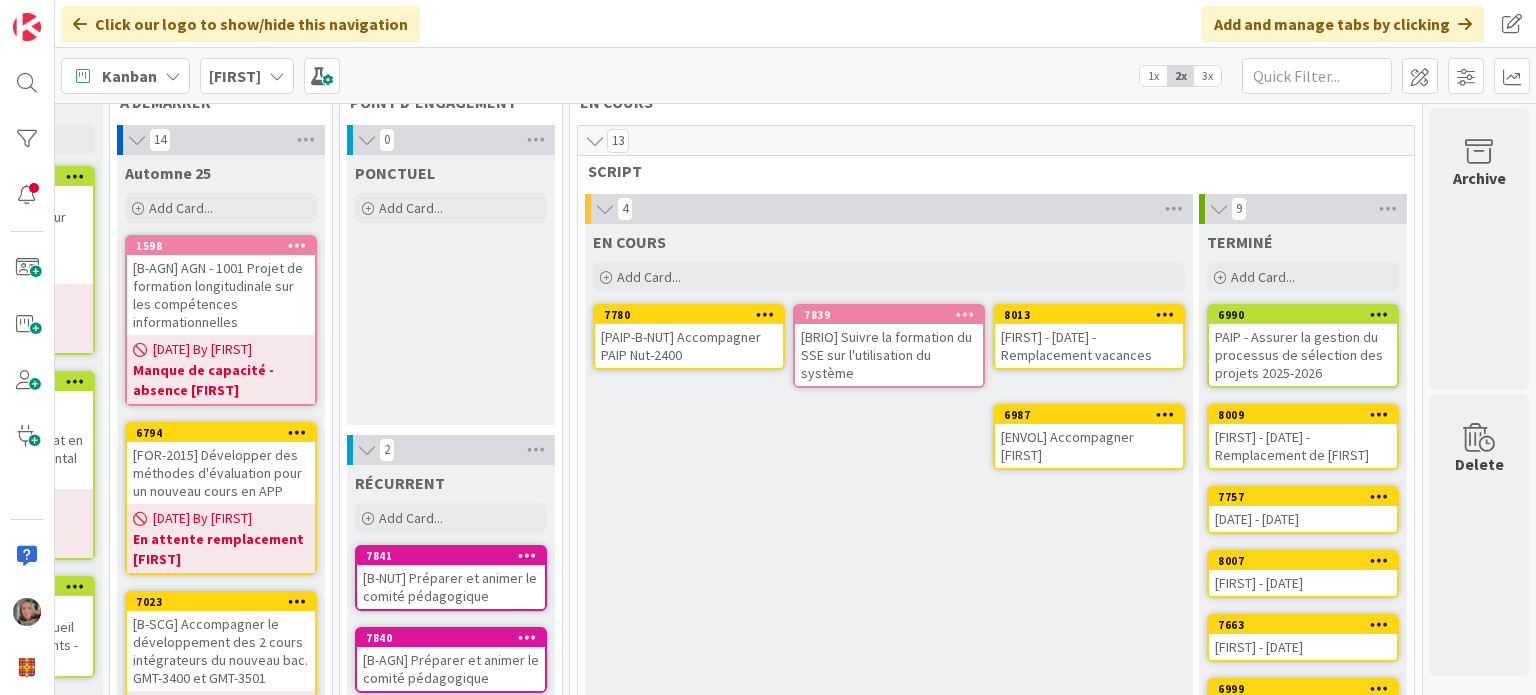 click on "EN COURS Add Card... Template Not Set Not Set ZAMMAD [B-AGN] Évaluation de l'implantation - session A24 [UL] Participer au comité d'innovation pédagogique [B-NUT] Mise à jour des responsabilités SDC A-25 [B-AGN] Préparer et animer le comité pédagogique Edit Card Templates Title 0 / 128 Label Veille, recherche, développement Show More... Add Add & Next Add & Edit 8013 ZAMMAD - 08-08-2025 - Remplacement vacances 7839 [BRIO] Suivre la formation du SSE sur l'utilisation du système 7780 [PAIP-B-NUT] Accompagner PAIP Nut-2400 6987 [ENVOL] Accompagner Bénédicte Tremblay" at bounding box center (889, 633) 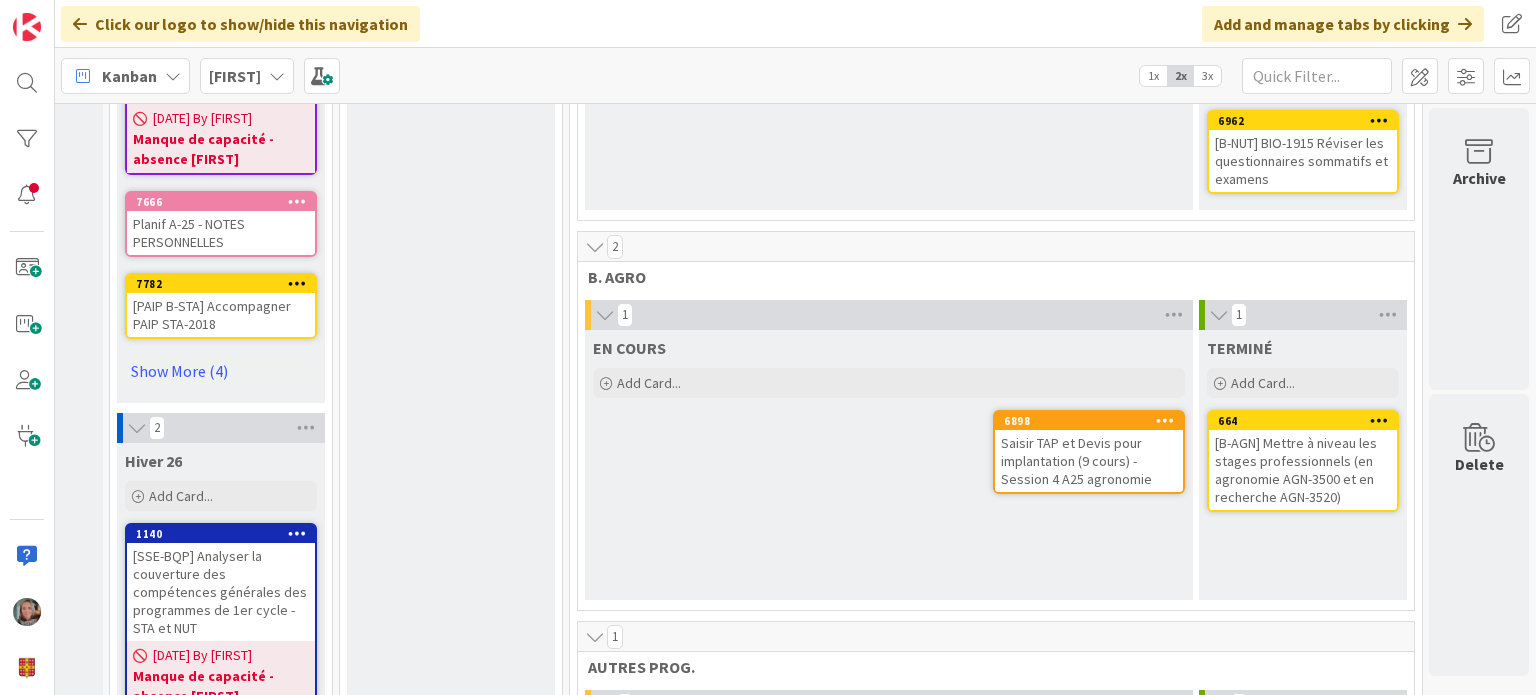 scroll, scrollTop: 1600, scrollLeft: 180, axis: both 